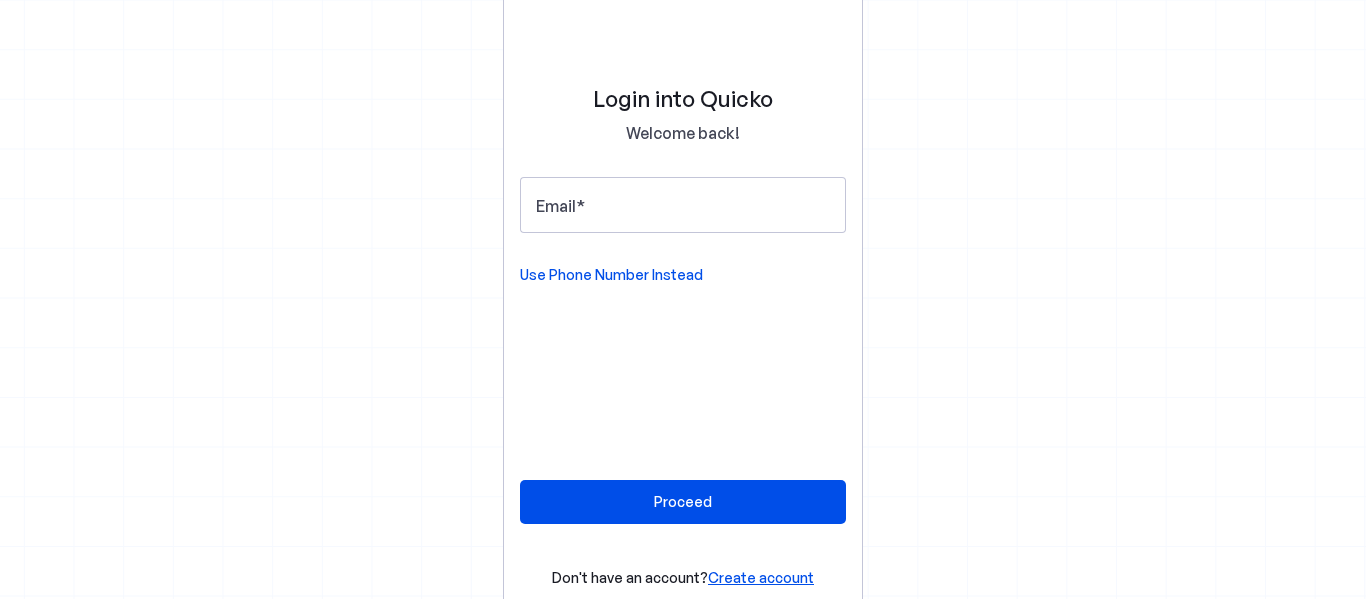 scroll, scrollTop: 0, scrollLeft: 0, axis: both 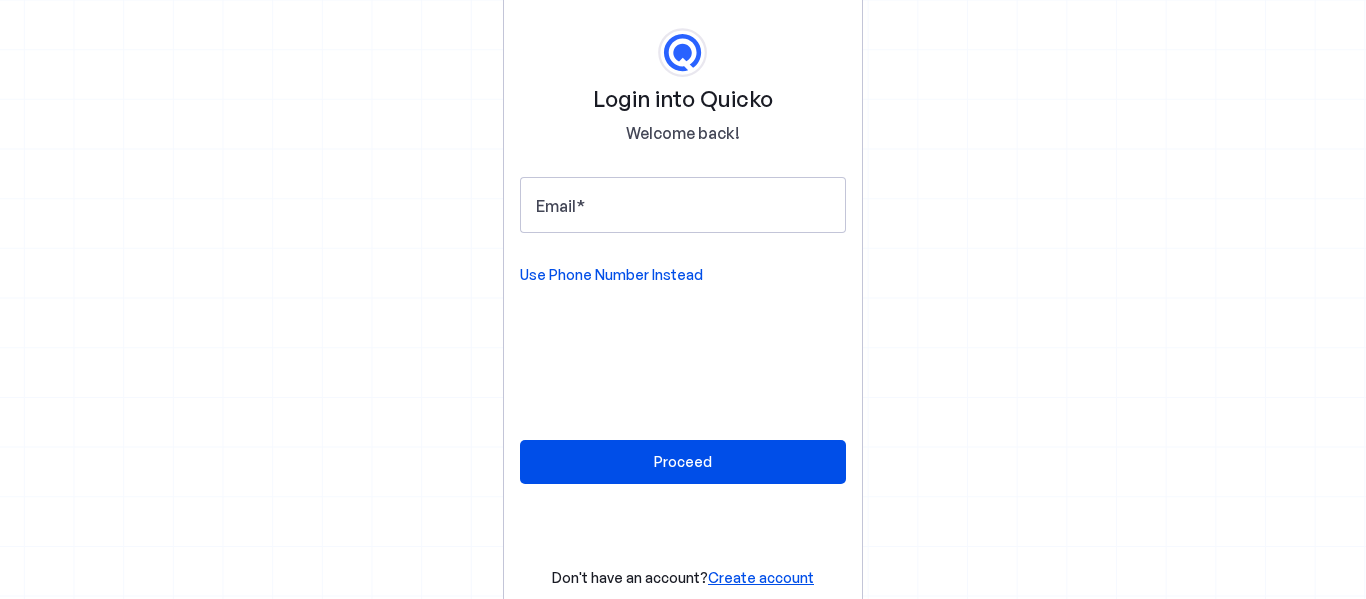 click on "Use Phone Number Instead" at bounding box center (611, 275) 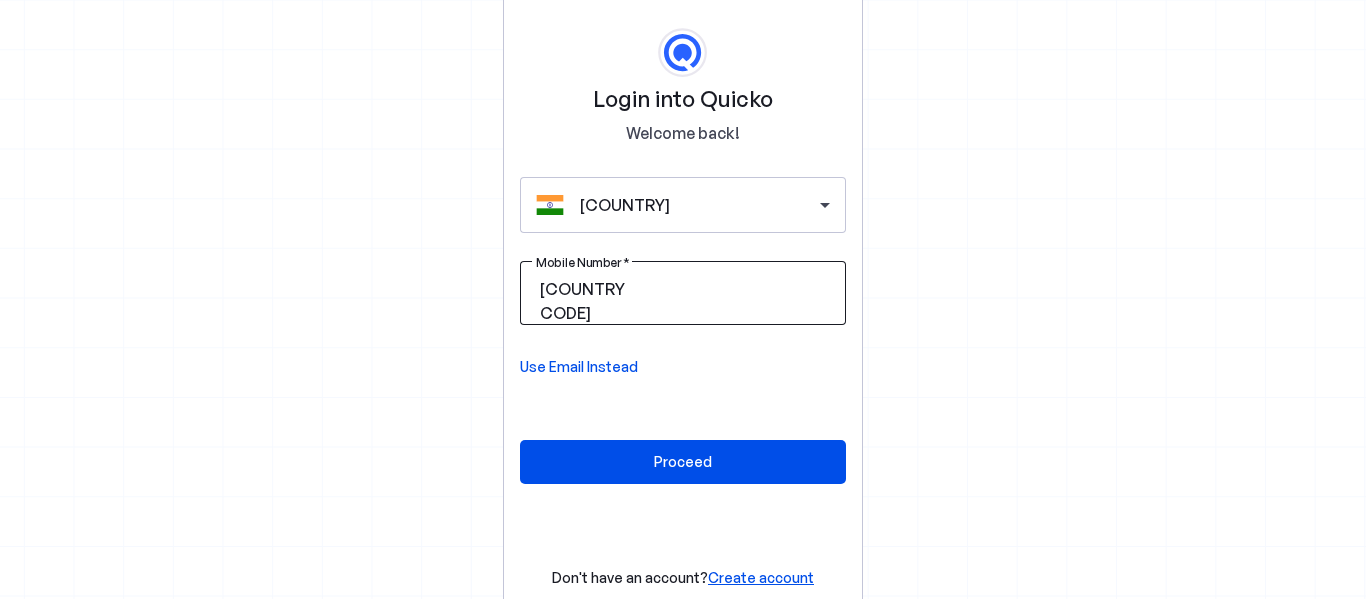 click at bounding box center [749, 289] 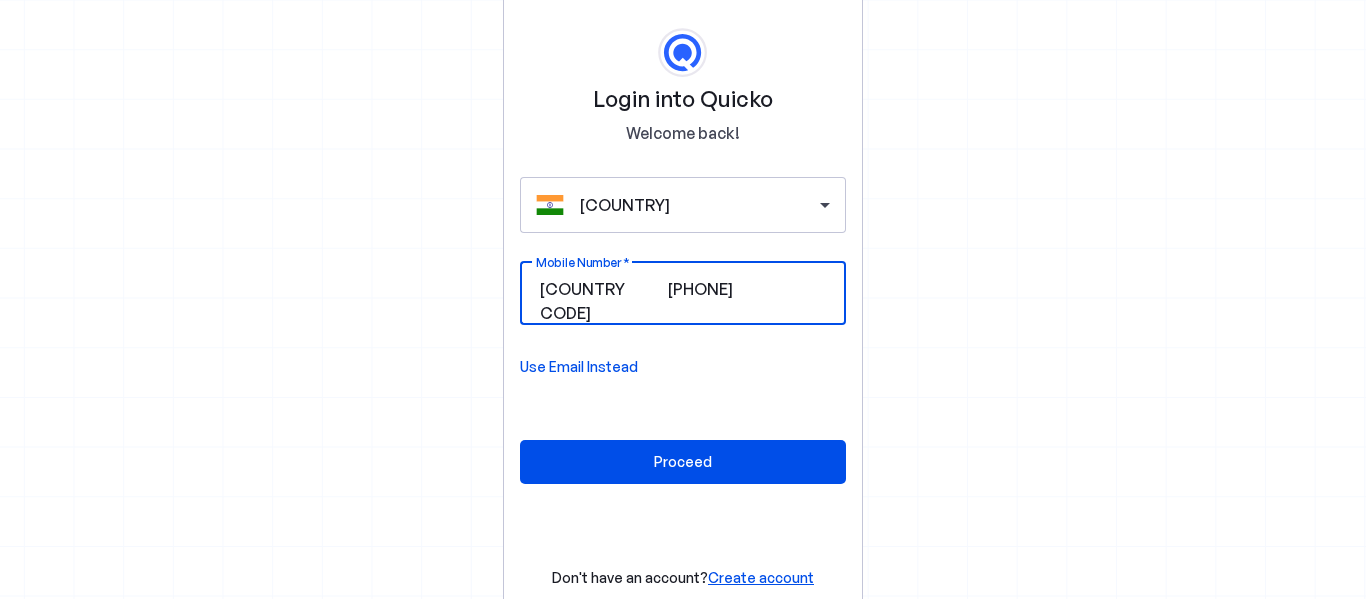 type on "8999344916" 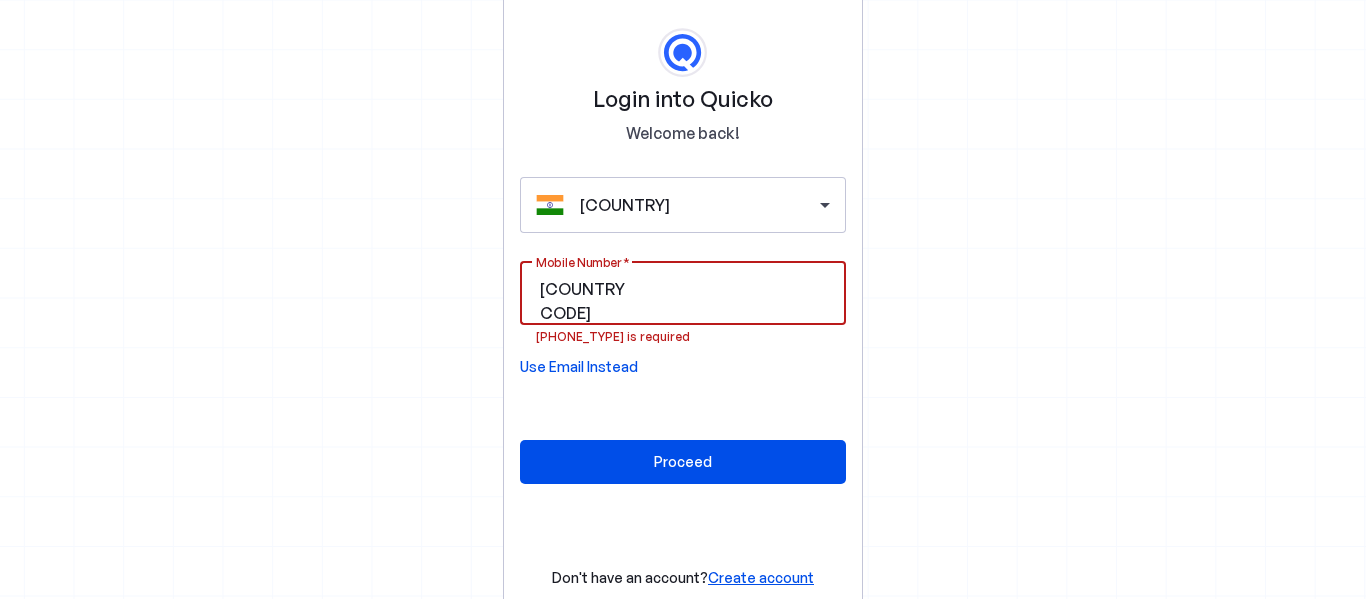 type 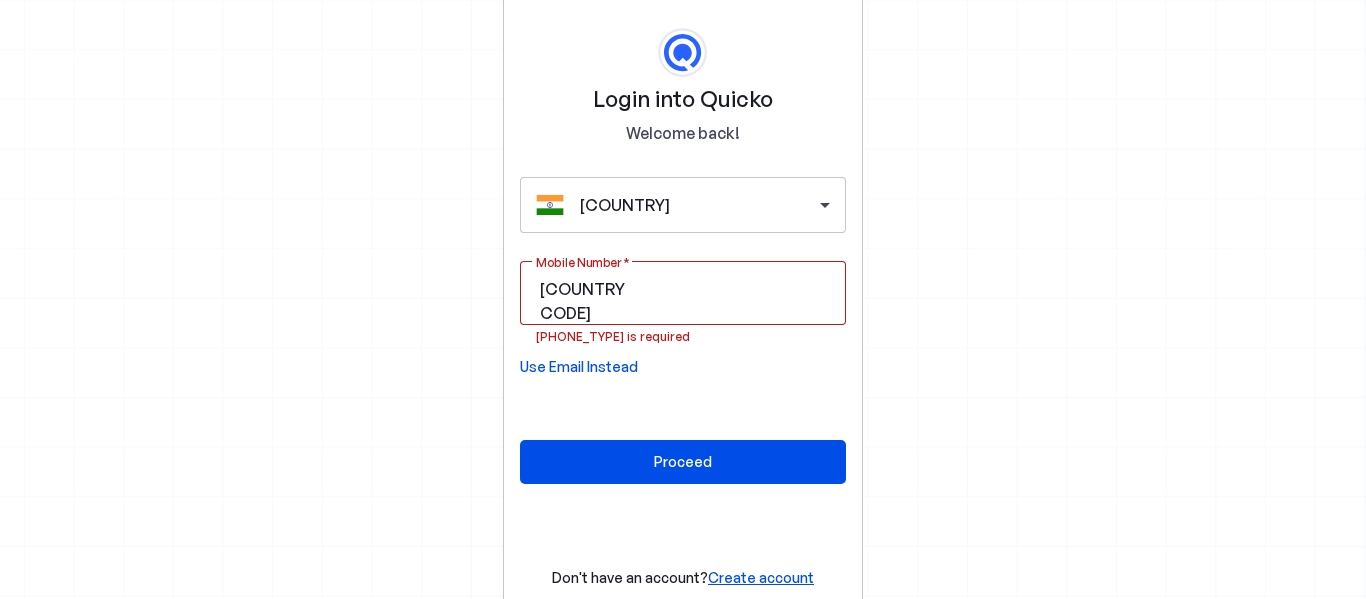 click on "Use Email Instead" at bounding box center [579, 367] 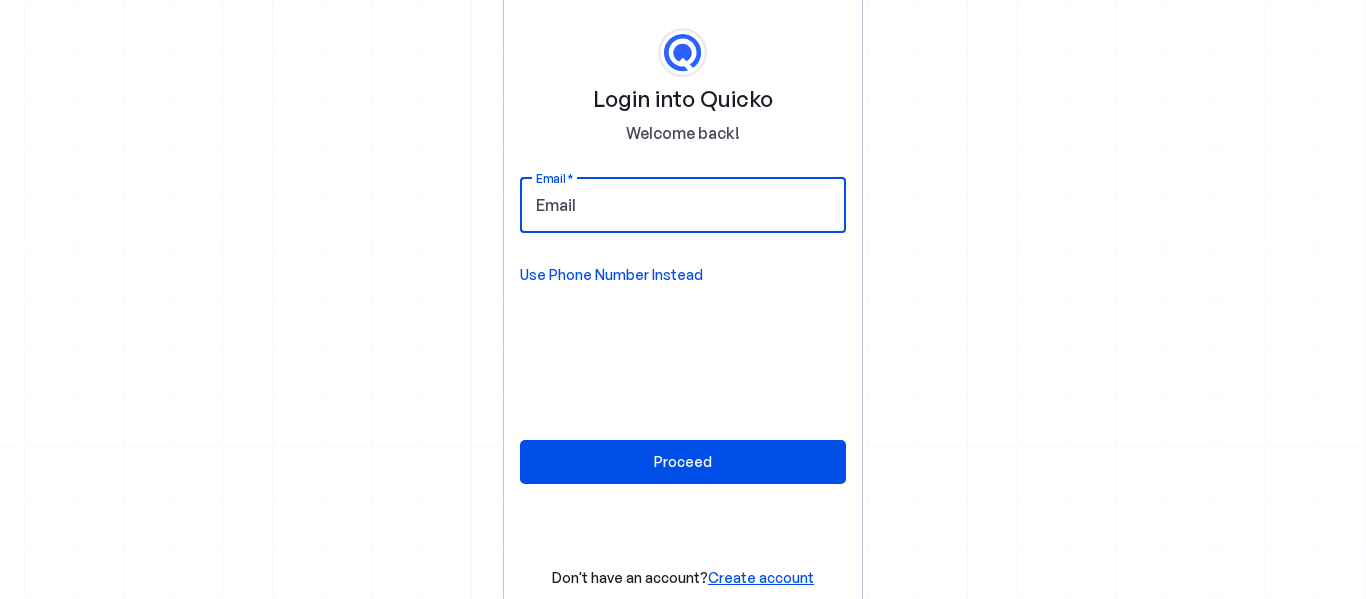 click on "Email" at bounding box center [683, 205] 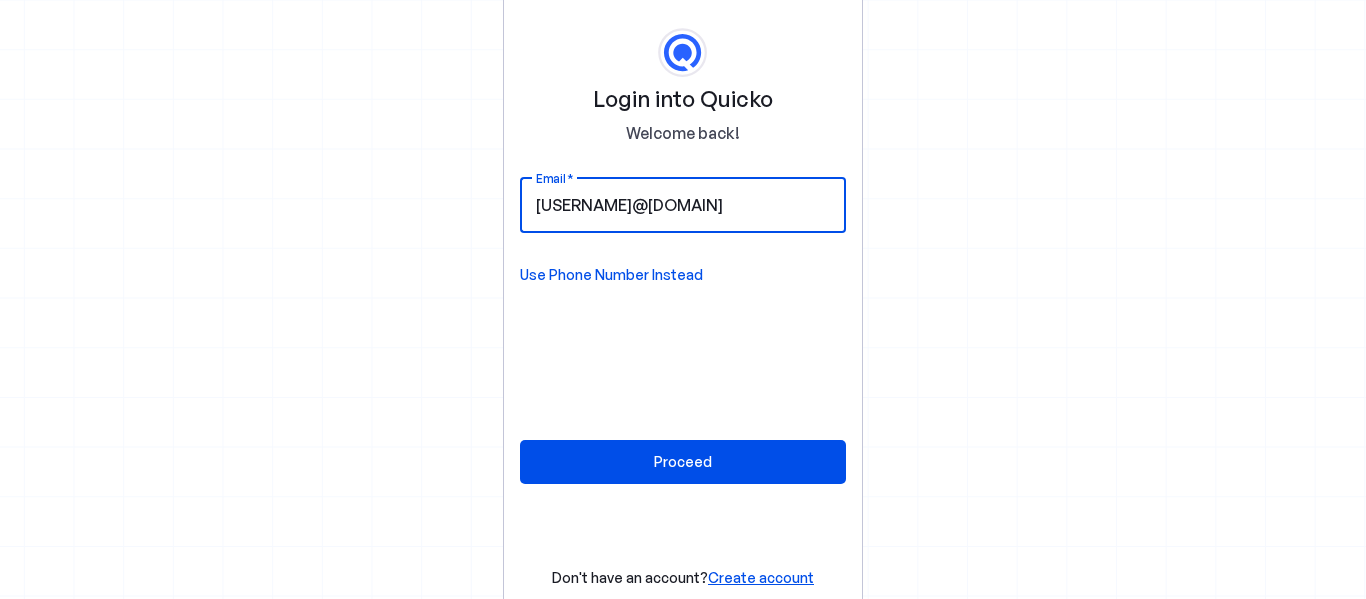 type on "shantanuyenorkar@gmail.com" 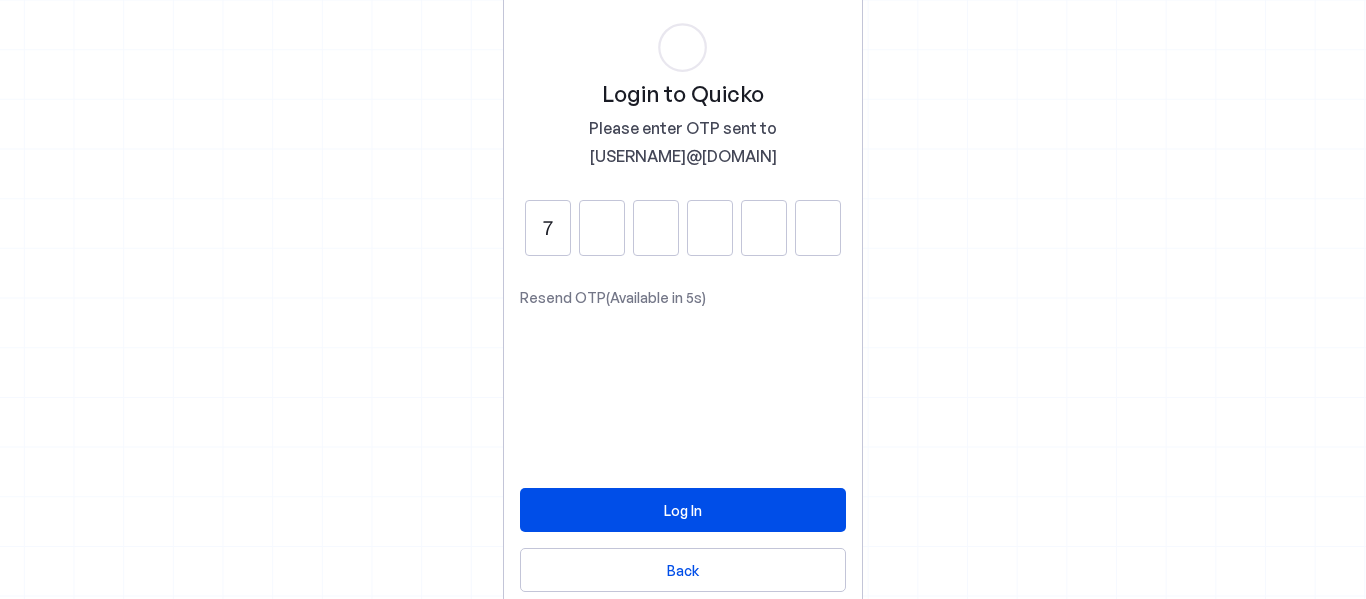 type on "7" 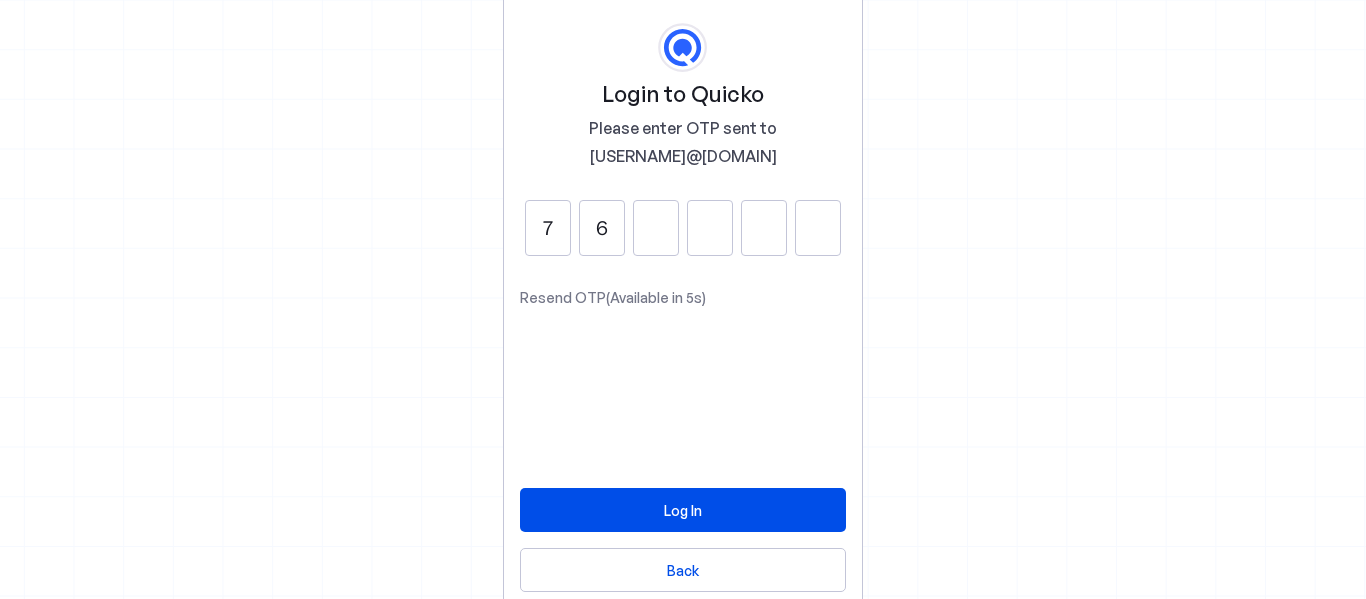 type on "6" 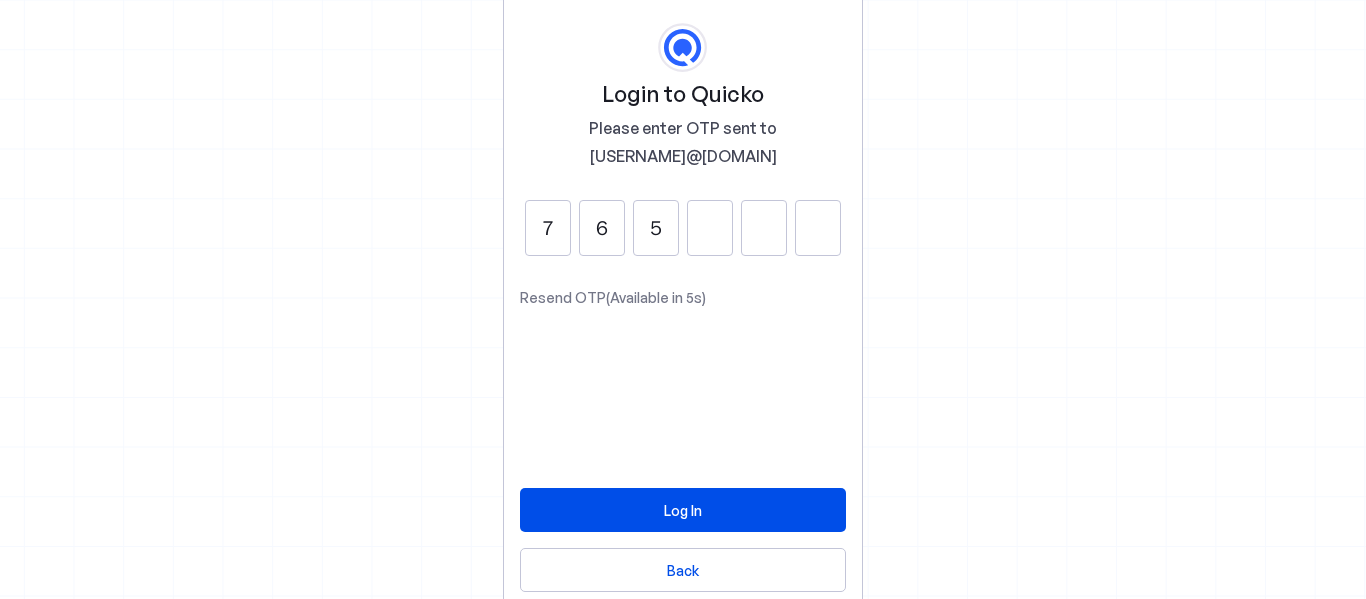type on "5" 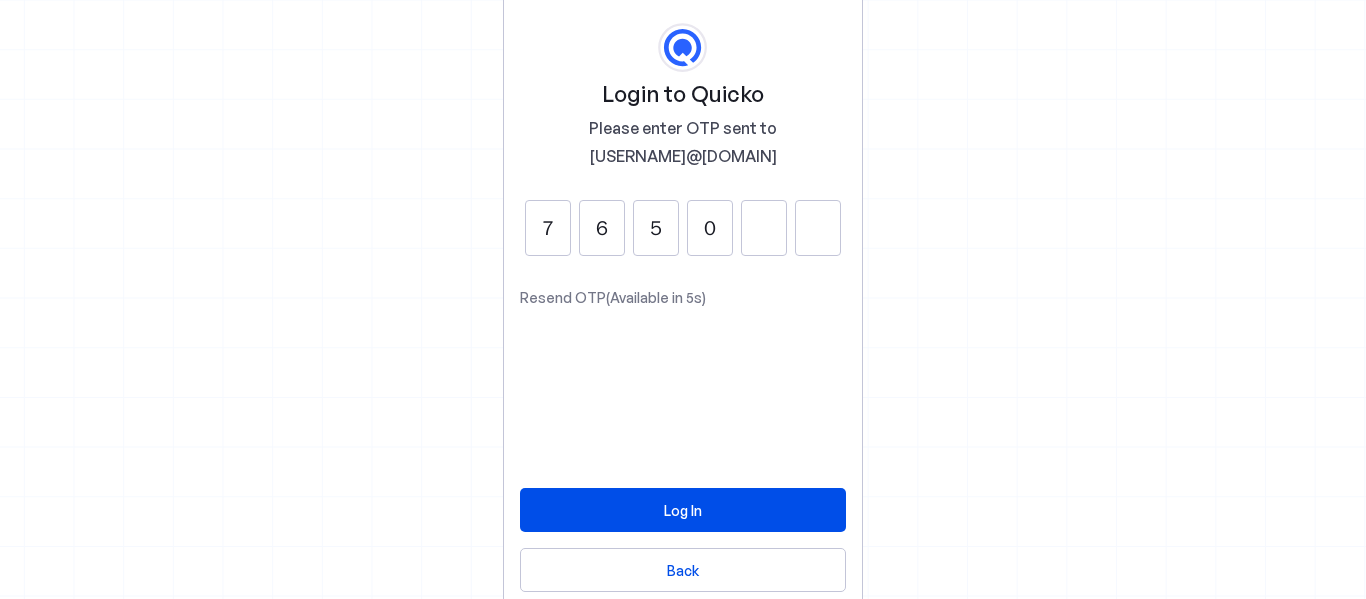 type on "0" 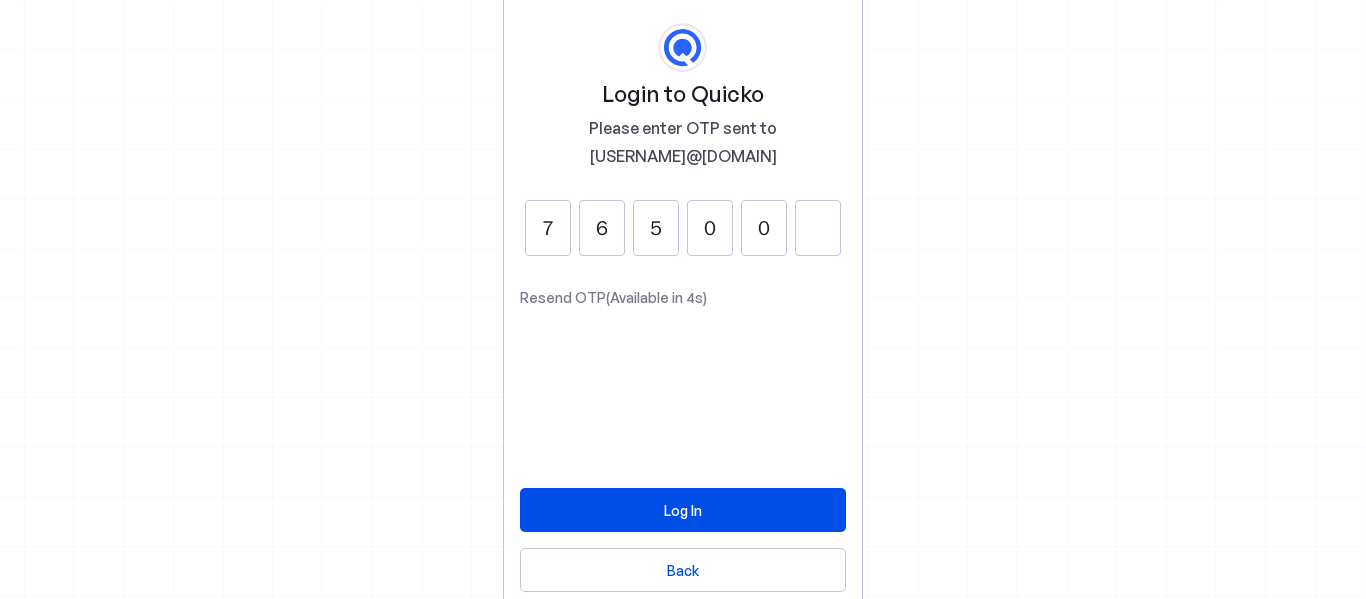 type on "0" 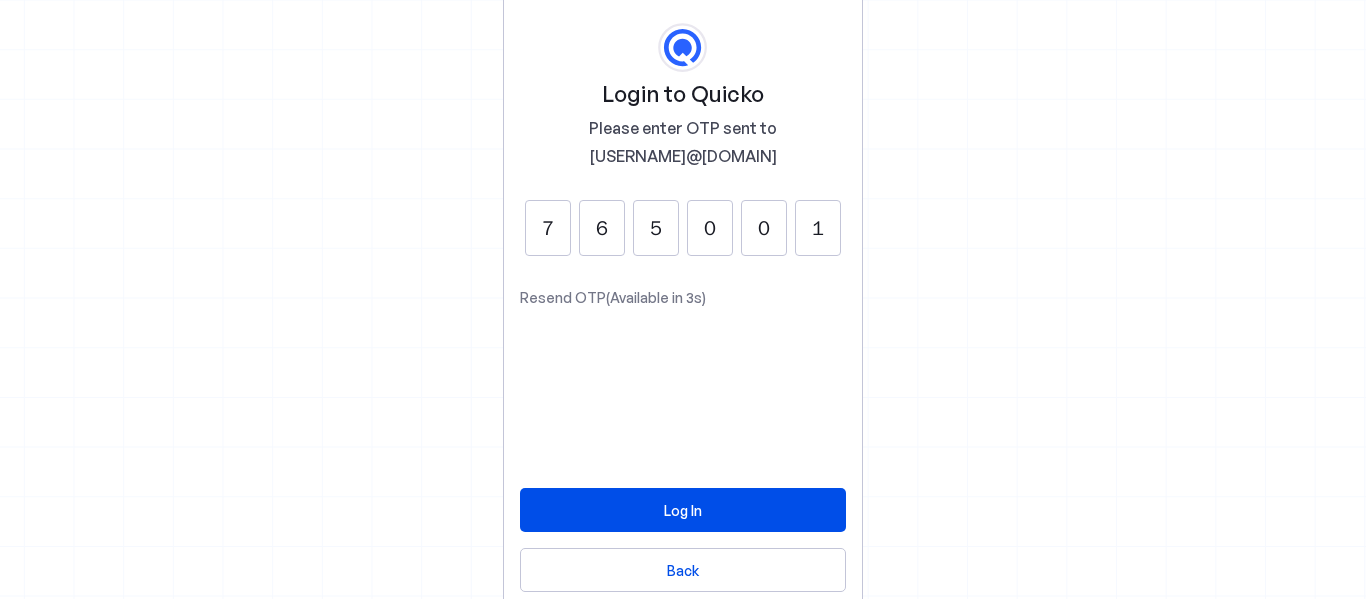 type on "1" 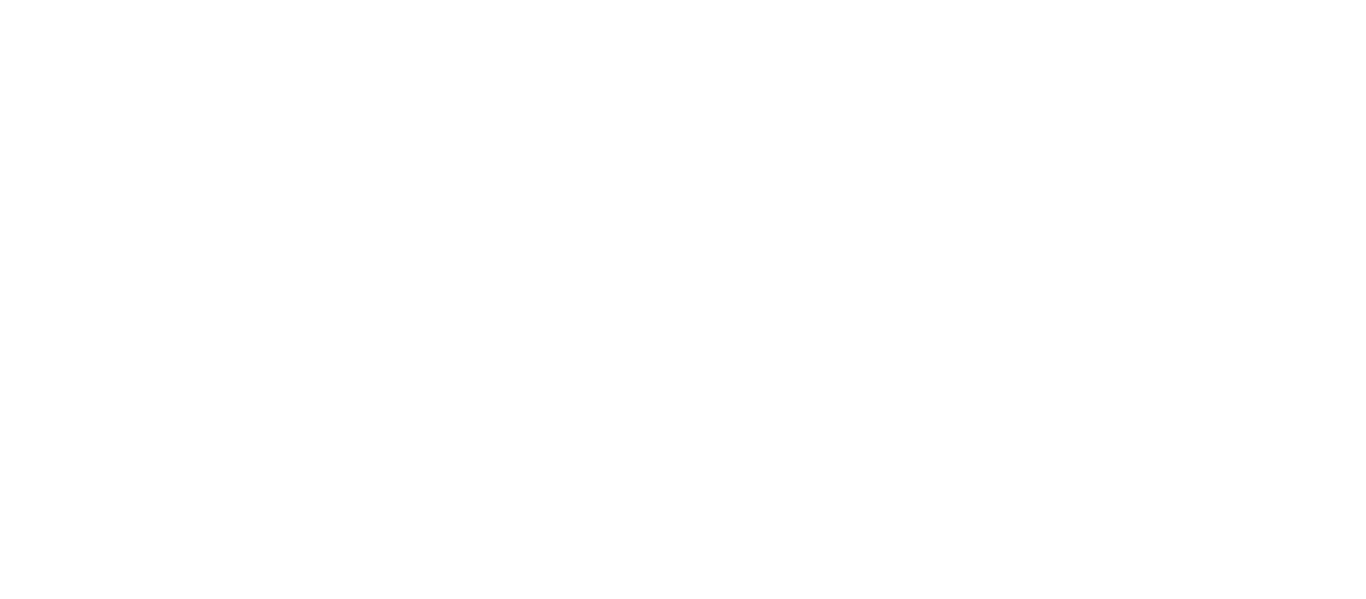 scroll, scrollTop: 0, scrollLeft: 0, axis: both 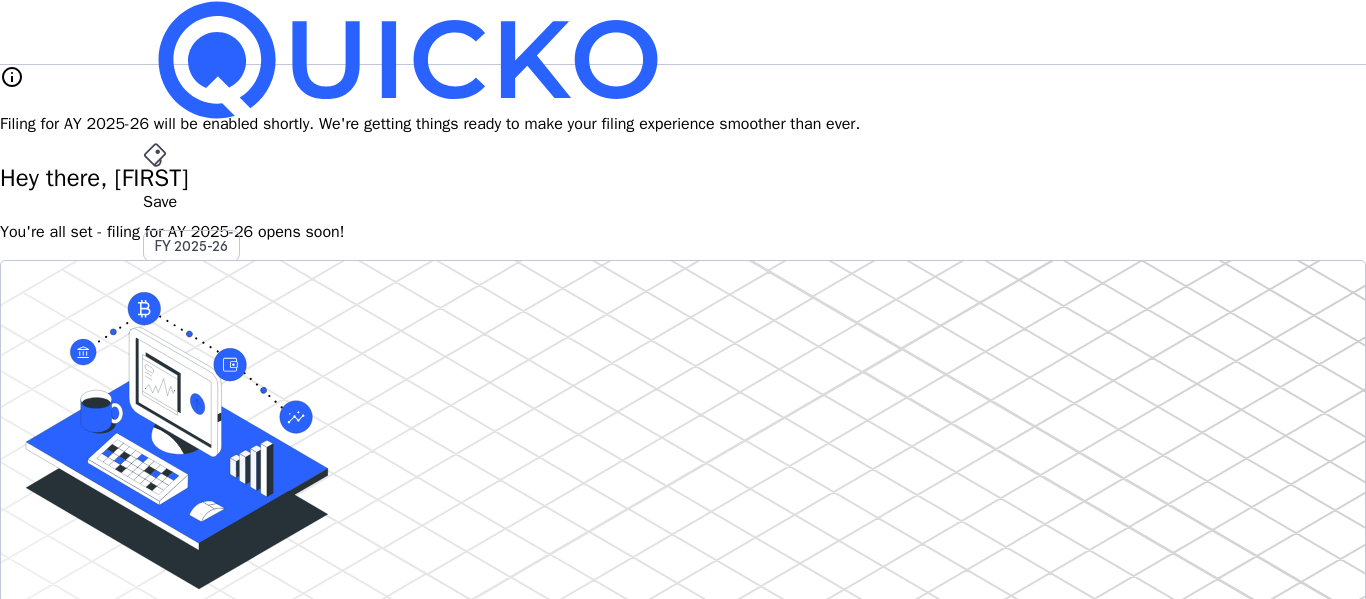 click on "Save" at bounding box center [683, 202] 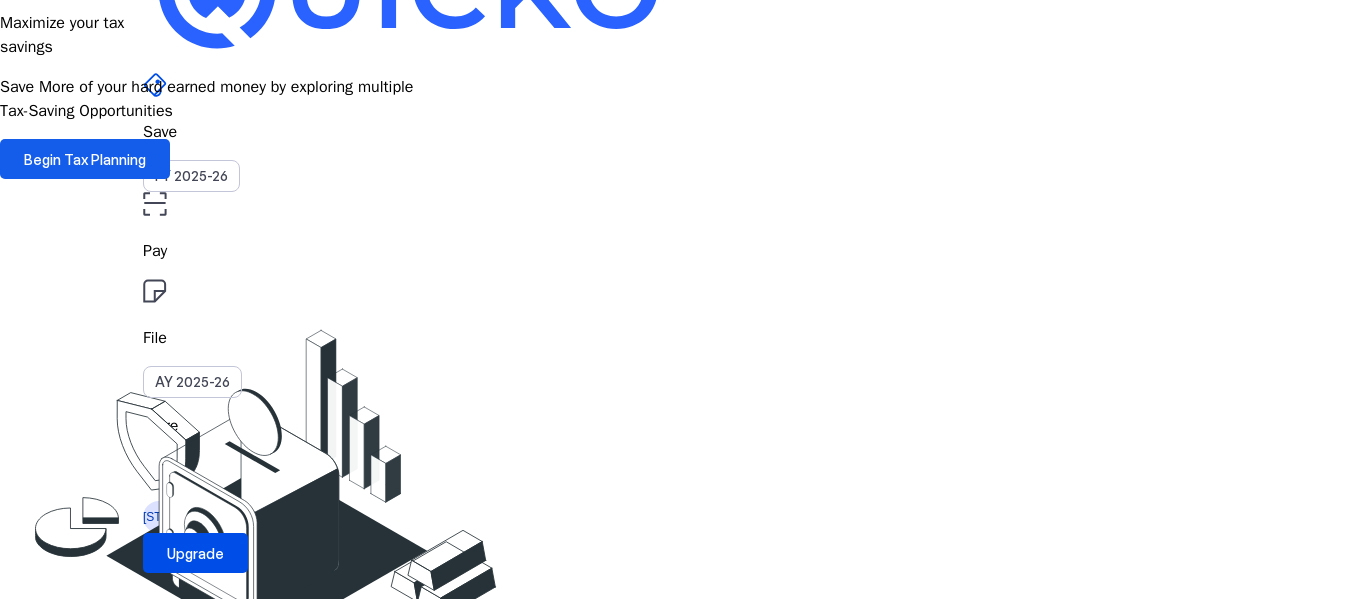 scroll, scrollTop: 64, scrollLeft: 0, axis: vertical 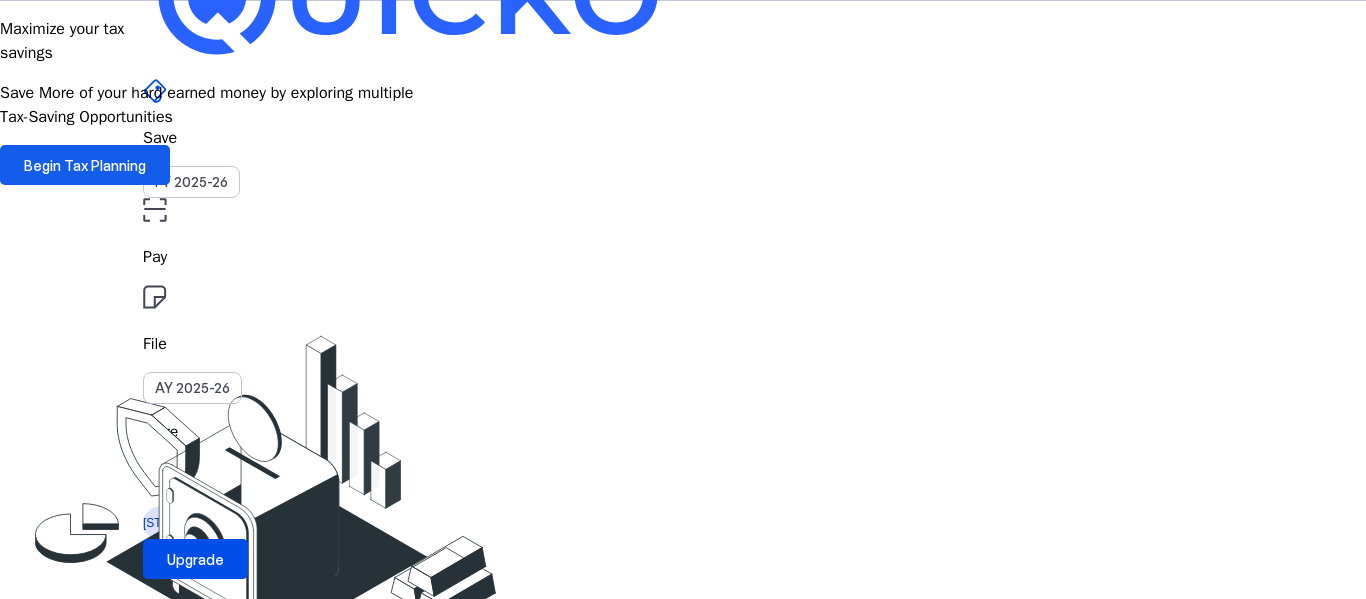 click on "Begin Tax Planning" at bounding box center [85, 165] 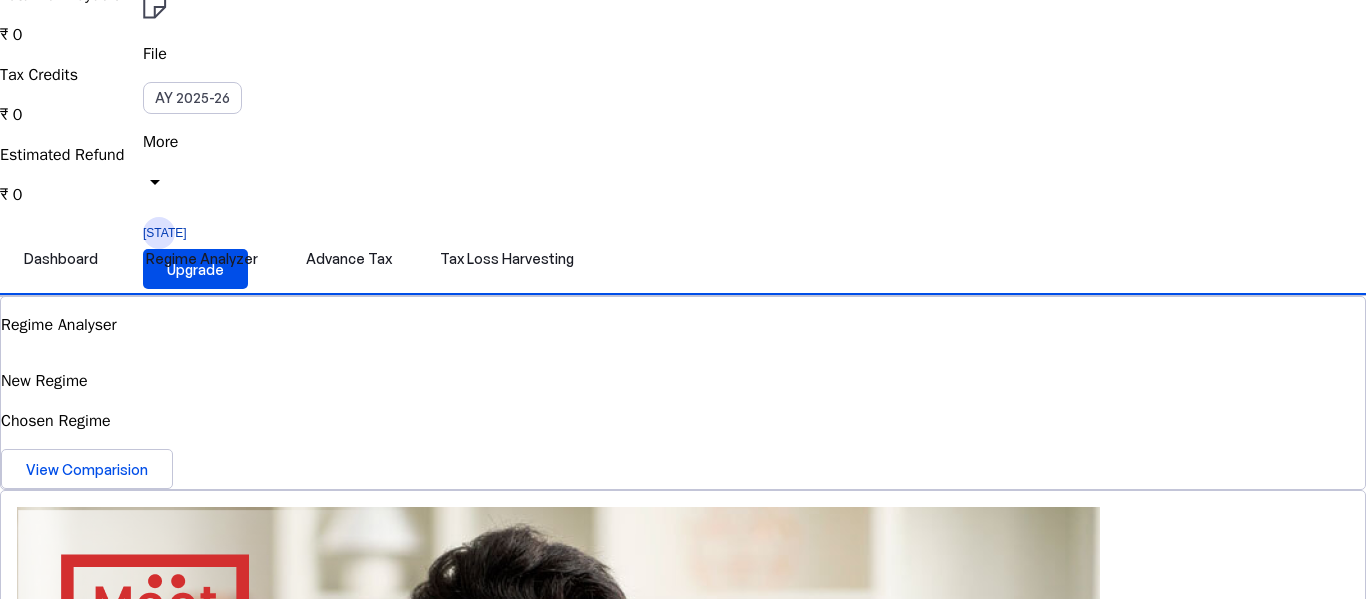 scroll, scrollTop: 0, scrollLeft: 0, axis: both 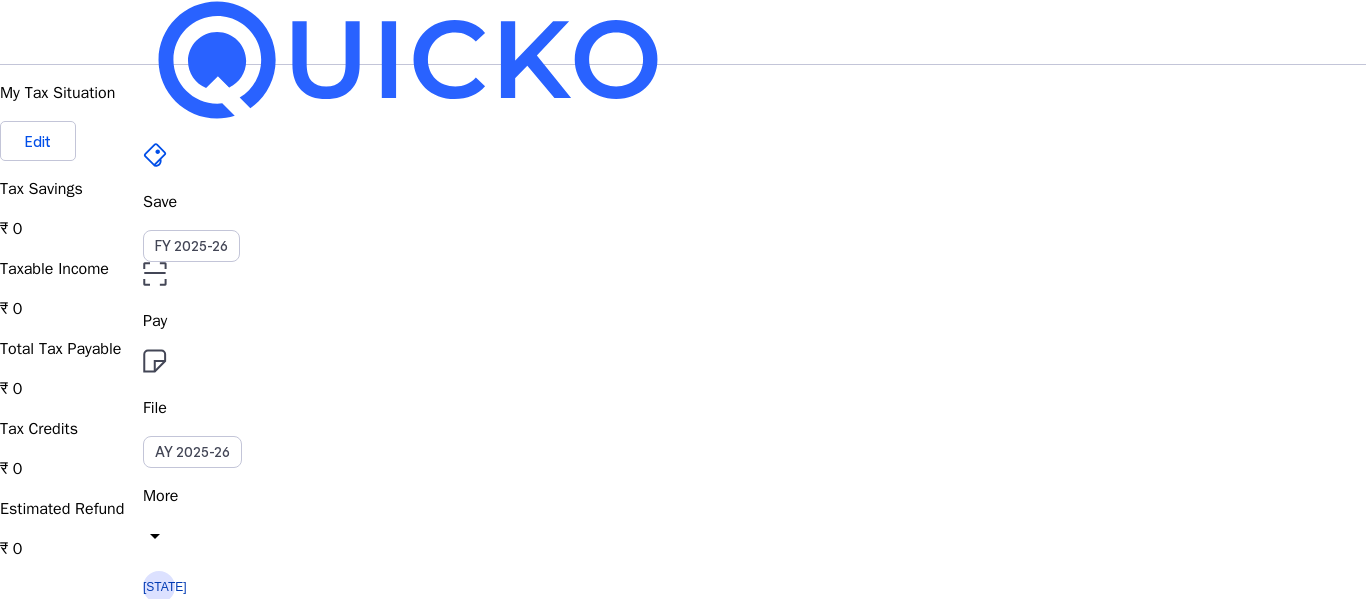 click on "File" at bounding box center [683, 321] 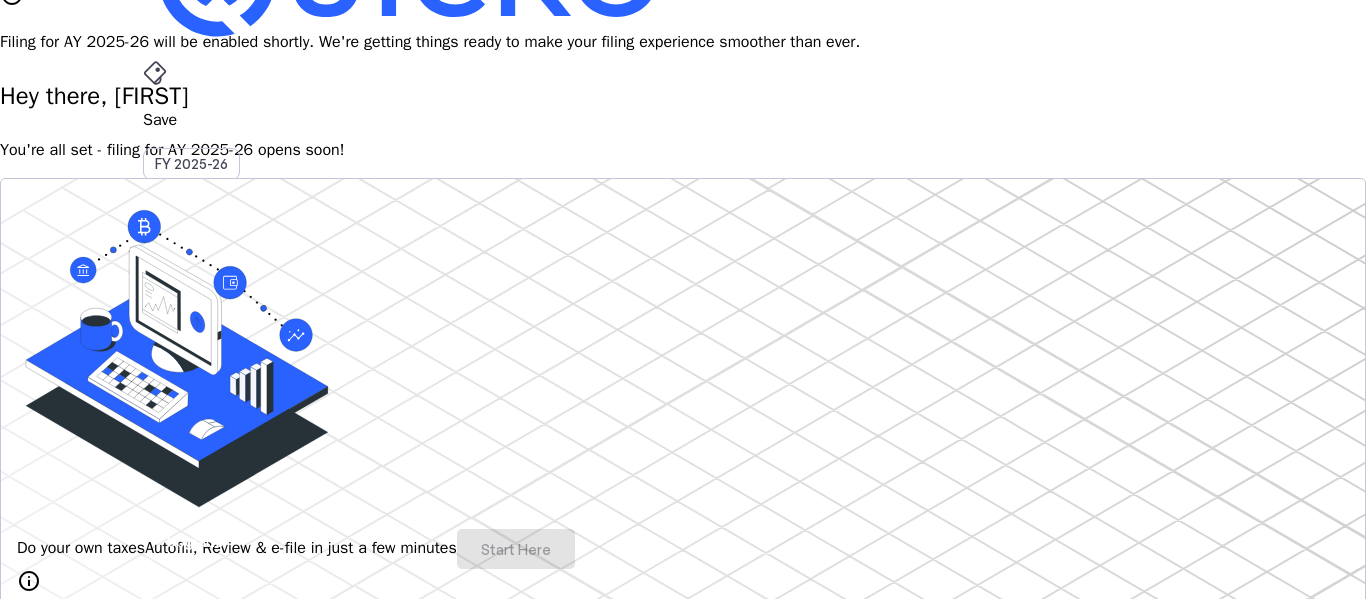 scroll, scrollTop: 214, scrollLeft: 0, axis: vertical 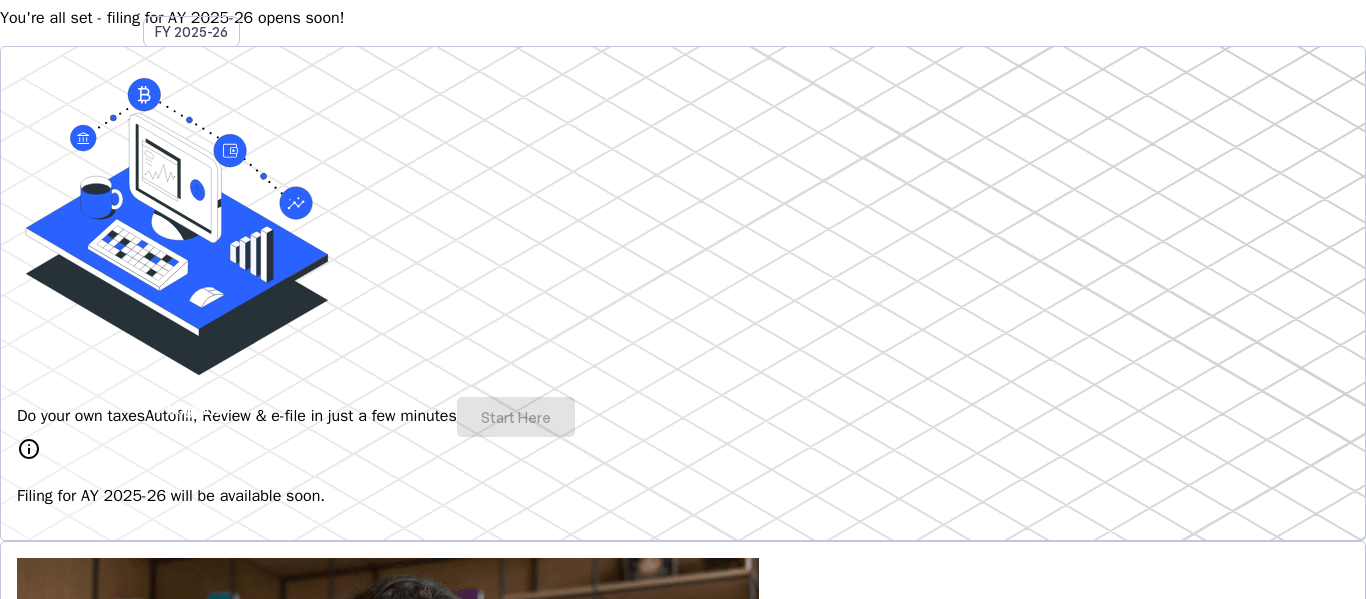 click on "info" at bounding box center (29, 449) 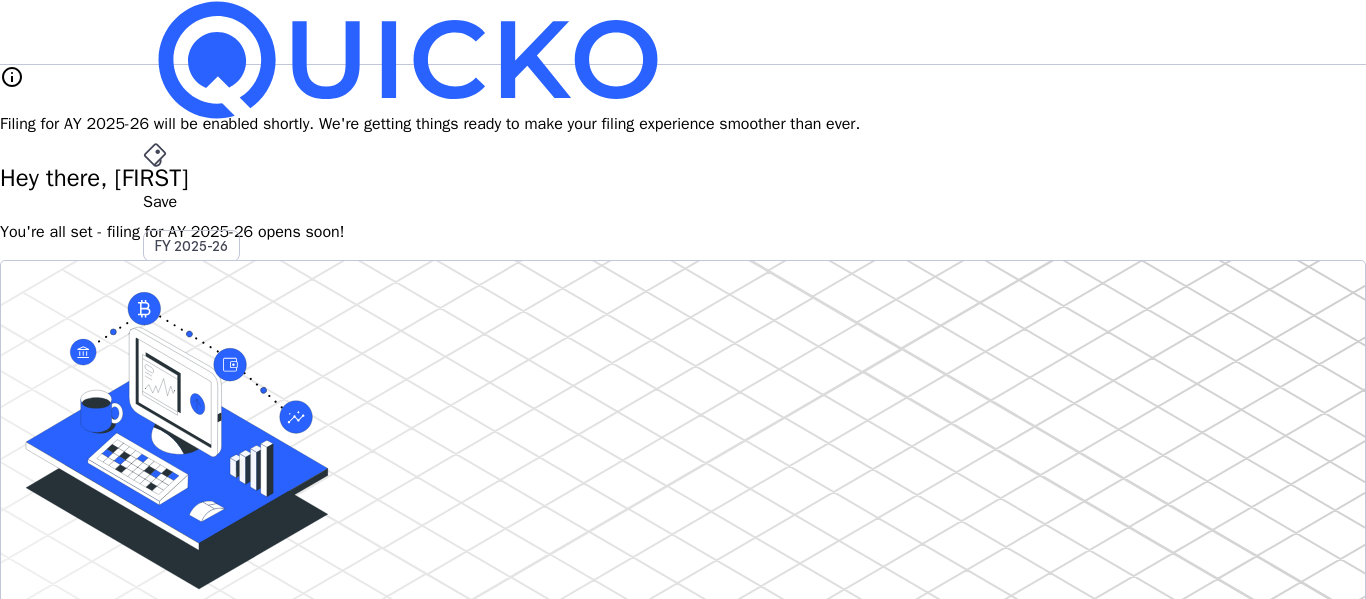 click on "More" at bounding box center [683, 496] 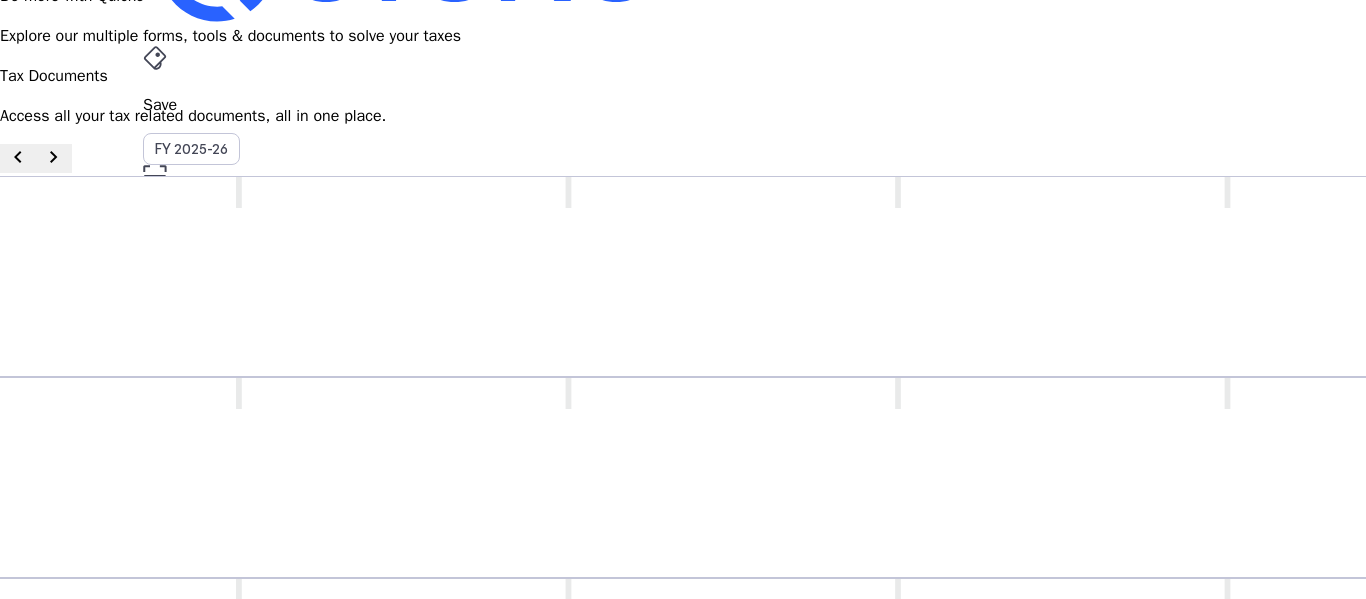 scroll, scrollTop: 0, scrollLeft: 0, axis: both 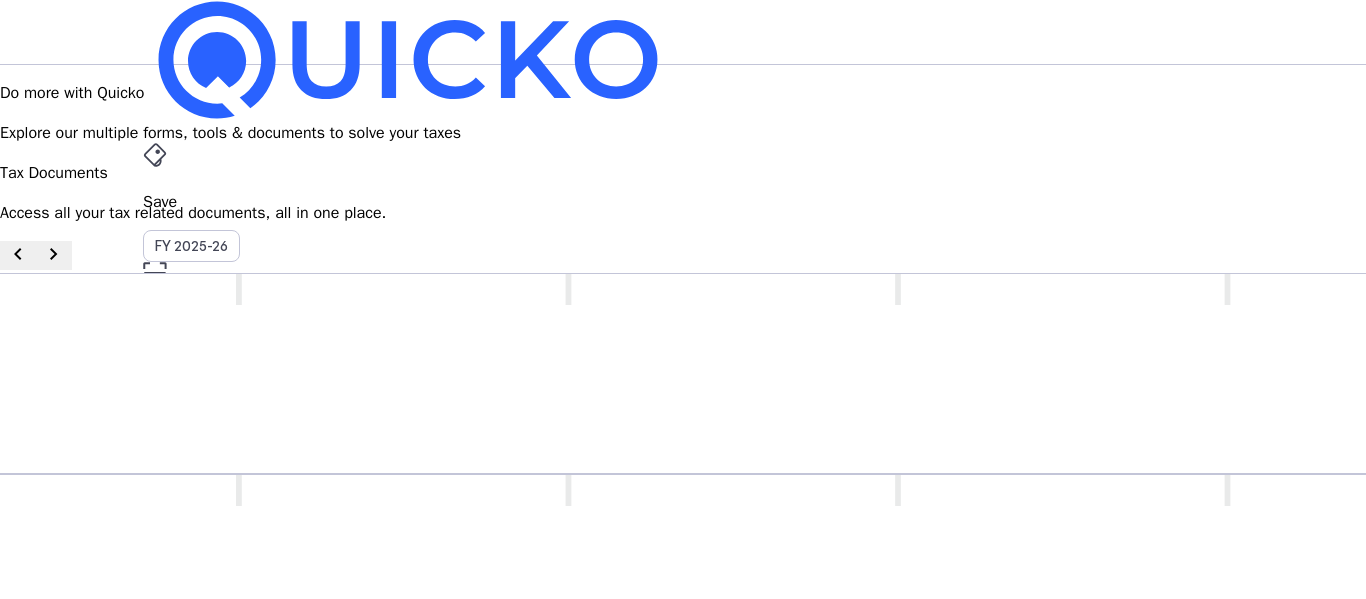 click on "Save" at bounding box center (683, 202) 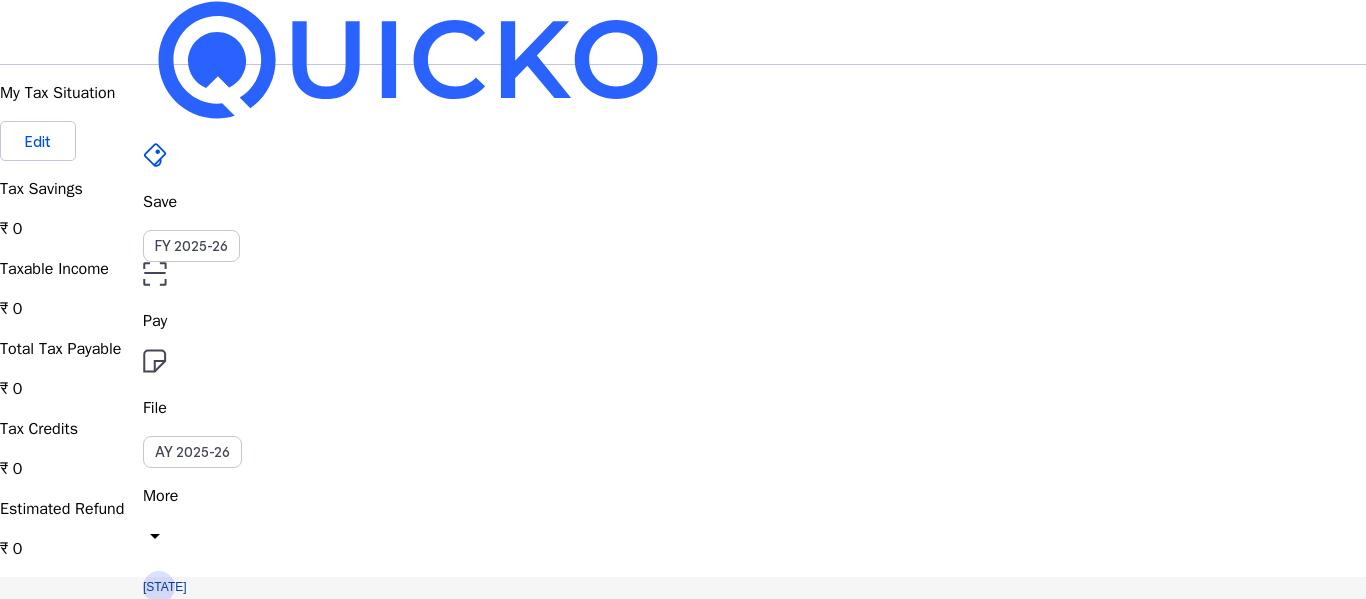 click on "Regime Analyzer" at bounding box center [202, 613] 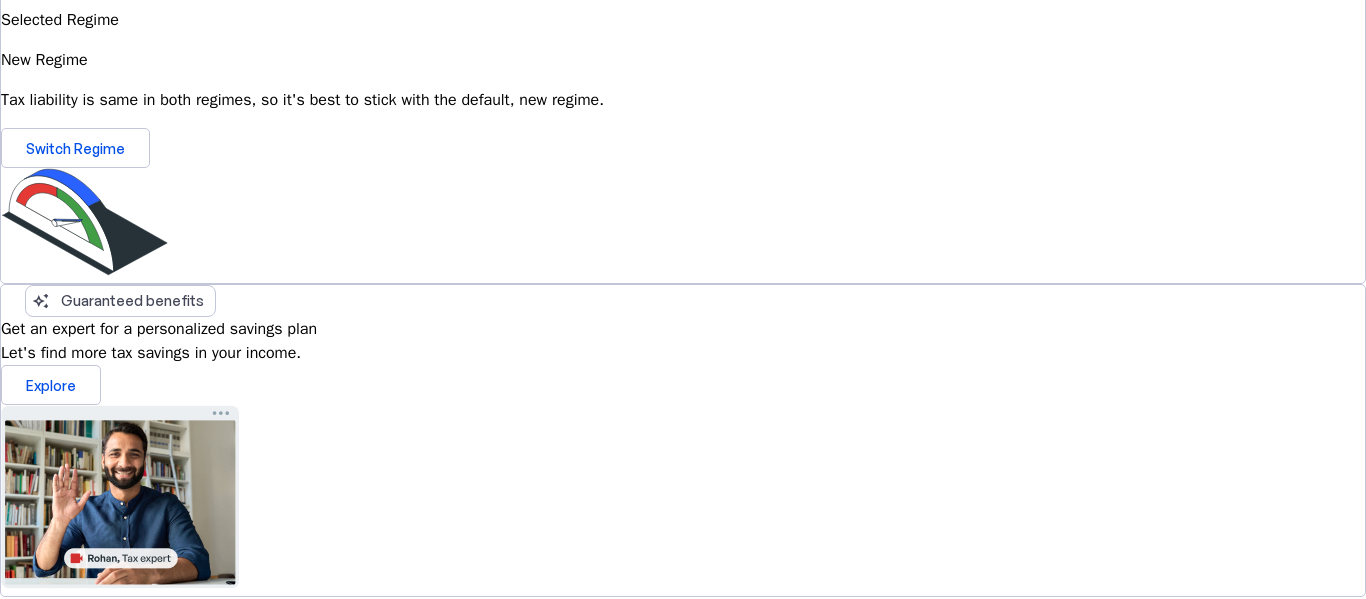 scroll, scrollTop: 717, scrollLeft: 0, axis: vertical 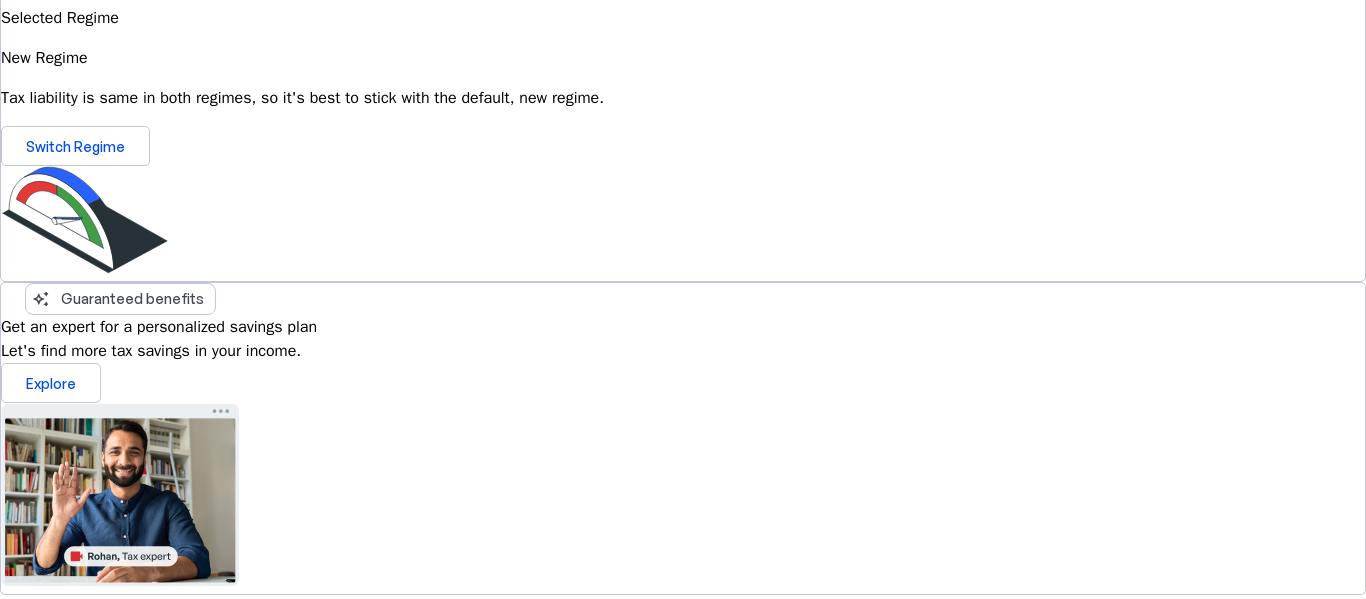 click on "₹ 0" at bounding box center (683, 896) 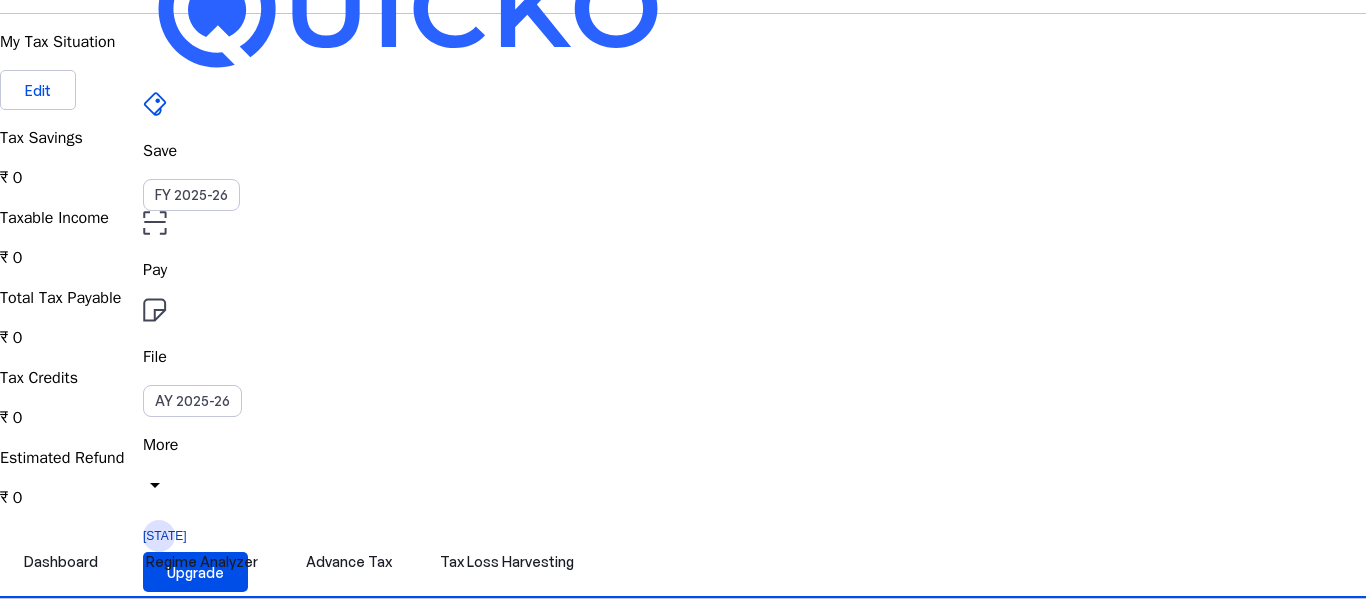 scroll, scrollTop: 0, scrollLeft: 0, axis: both 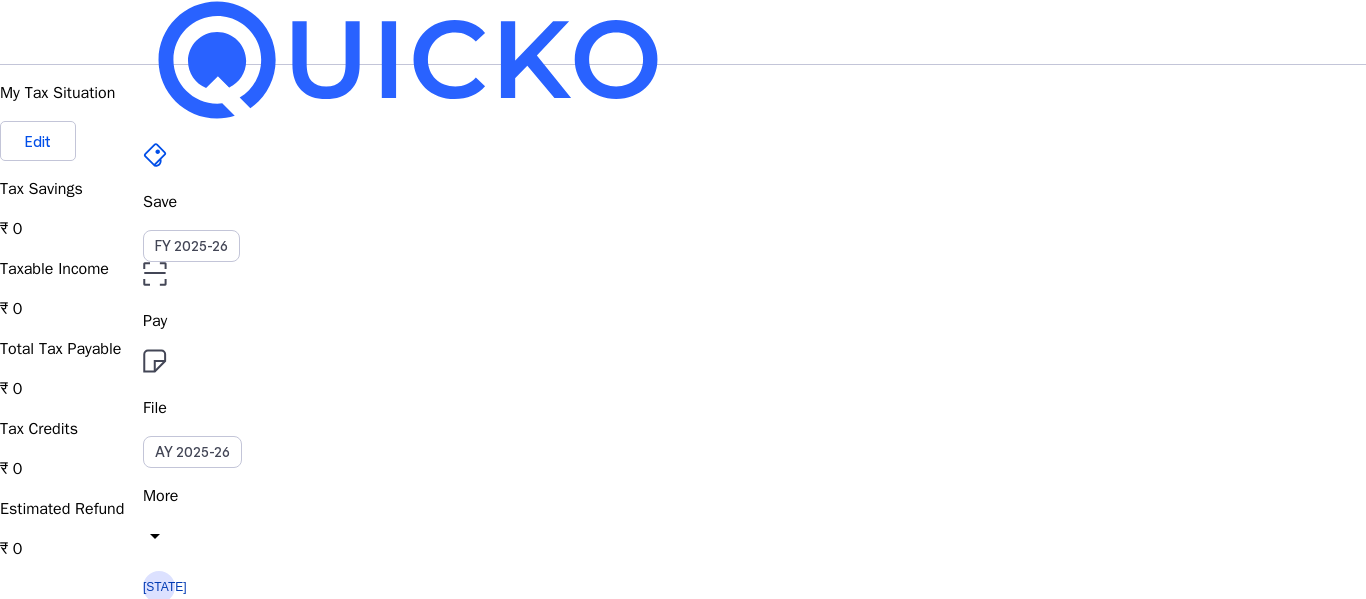 click on "More" at bounding box center [683, 496] 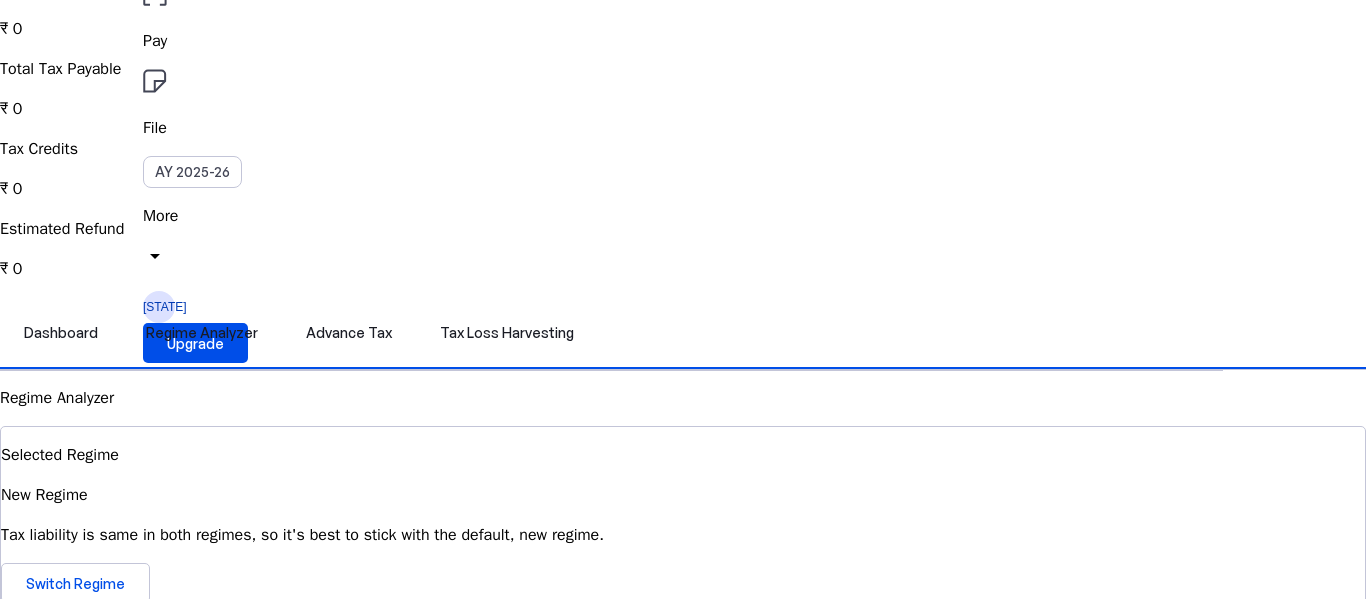 scroll, scrollTop: 281, scrollLeft: 0, axis: vertical 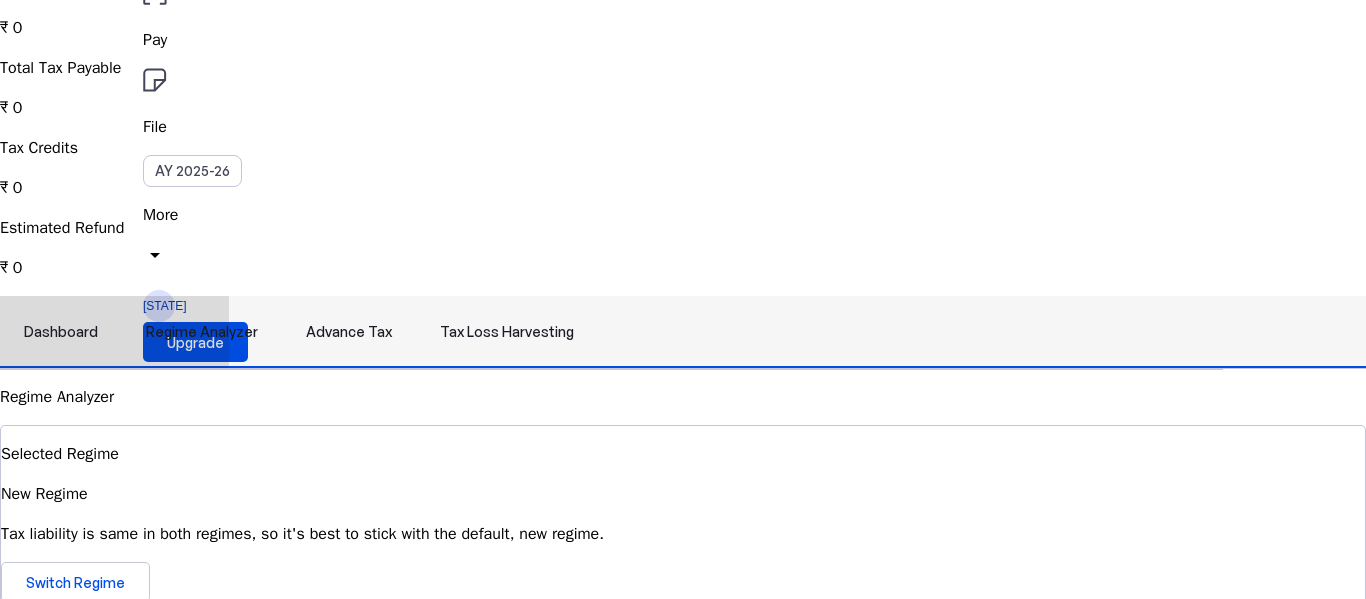 click on "Advance Tax" at bounding box center [349, 332] 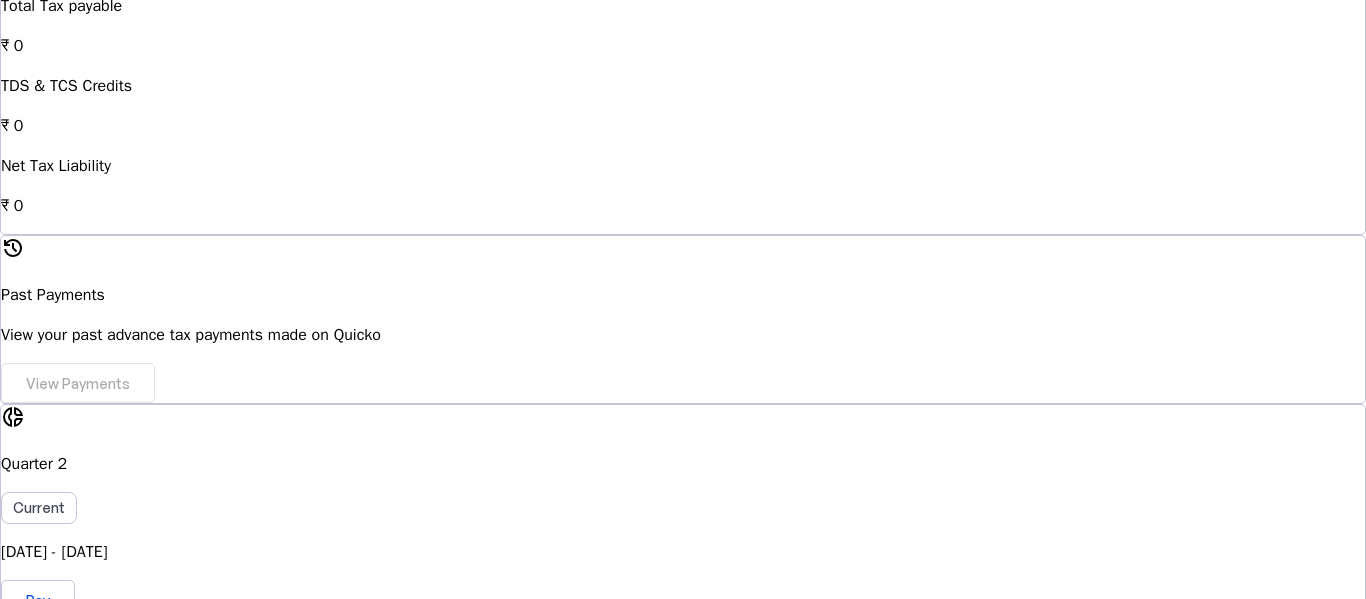 scroll, scrollTop: 0, scrollLeft: 0, axis: both 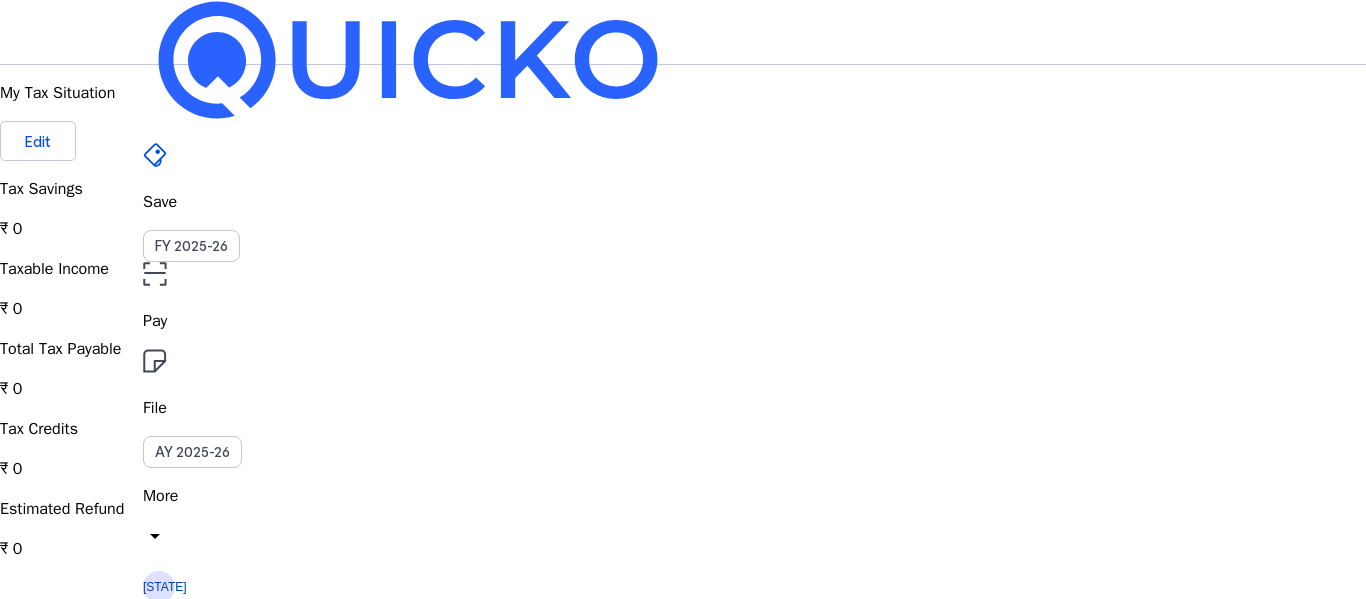 click on "More" at bounding box center [683, 496] 